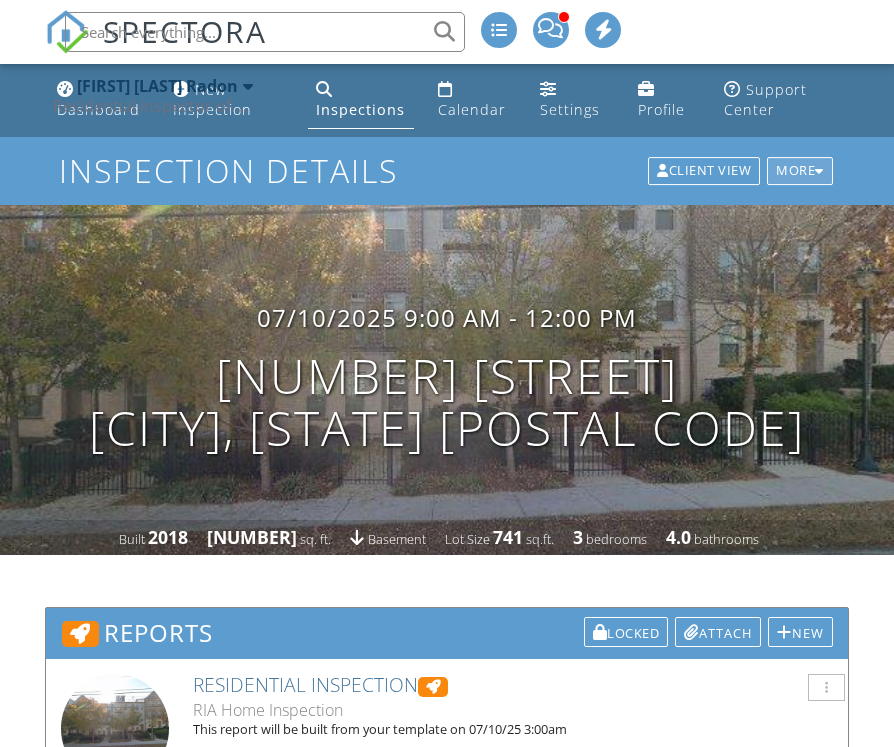 click at bounding box center [819, 171] 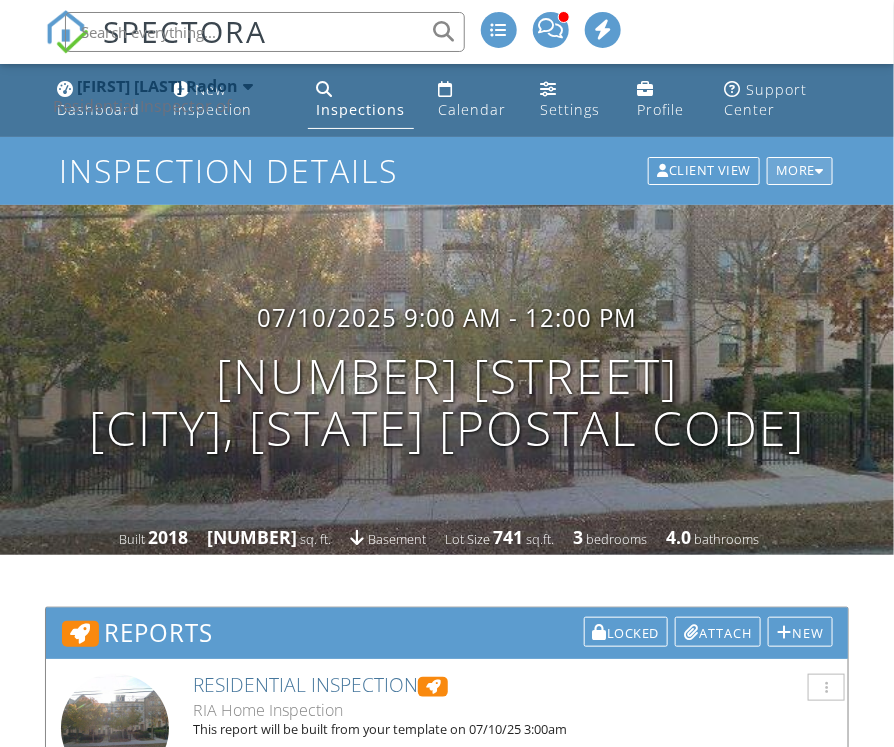 scroll, scrollTop: 0, scrollLeft: 0, axis: both 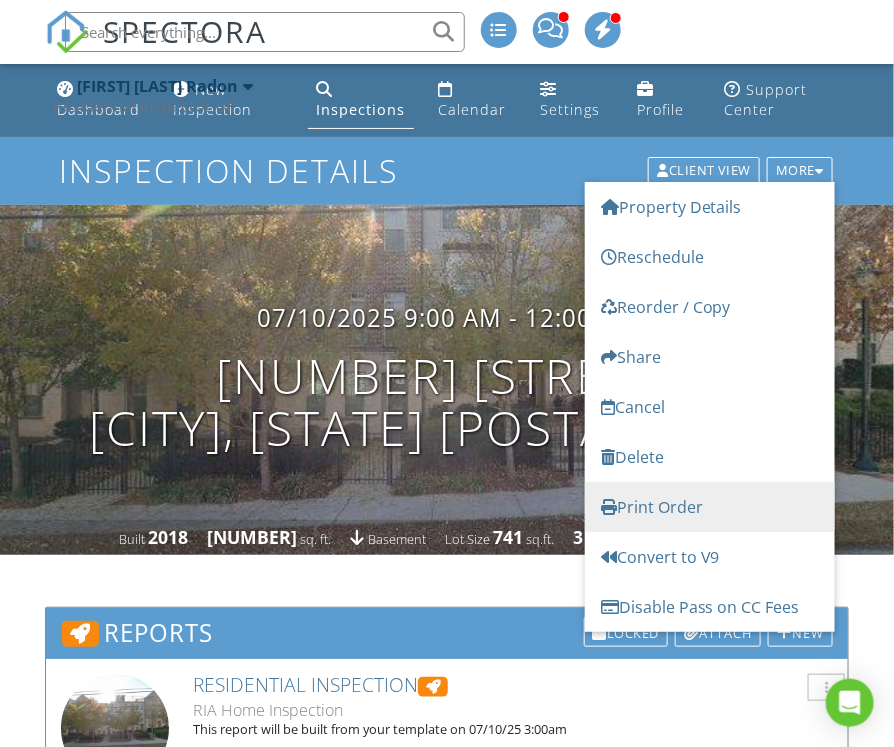 click on "Print Order" at bounding box center [710, 507] 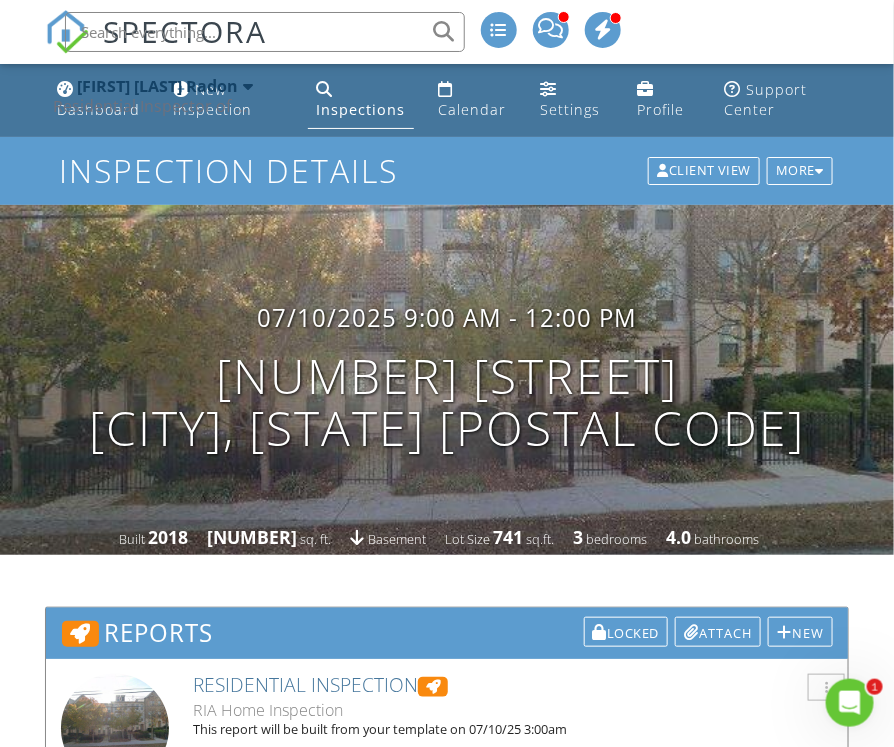 scroll, scrollTop: 0, scrollLeft: 0, axis: both 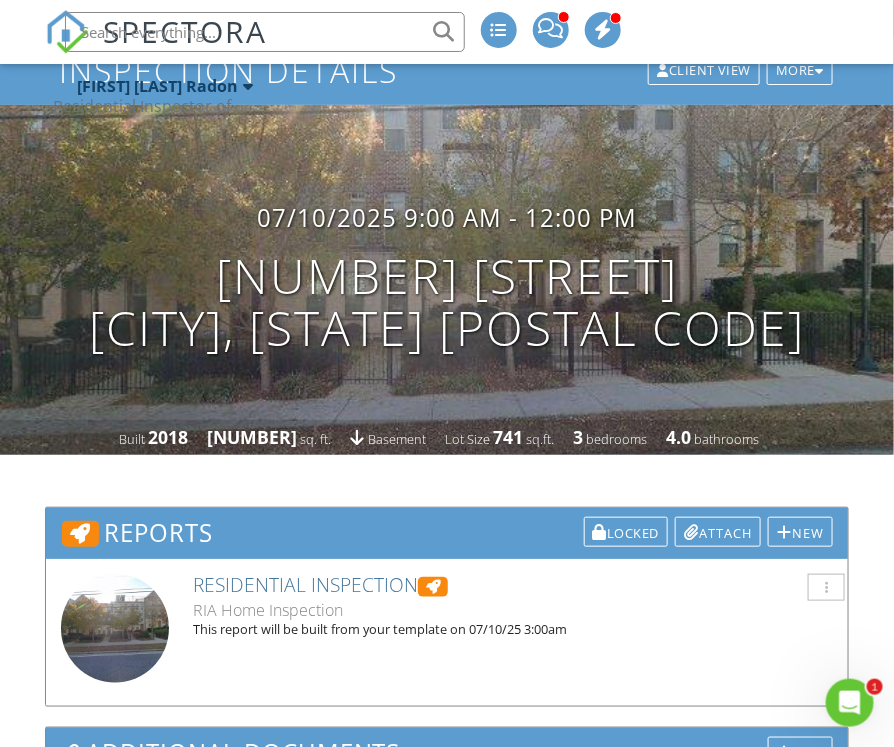 click at bounding box center [265, 32] 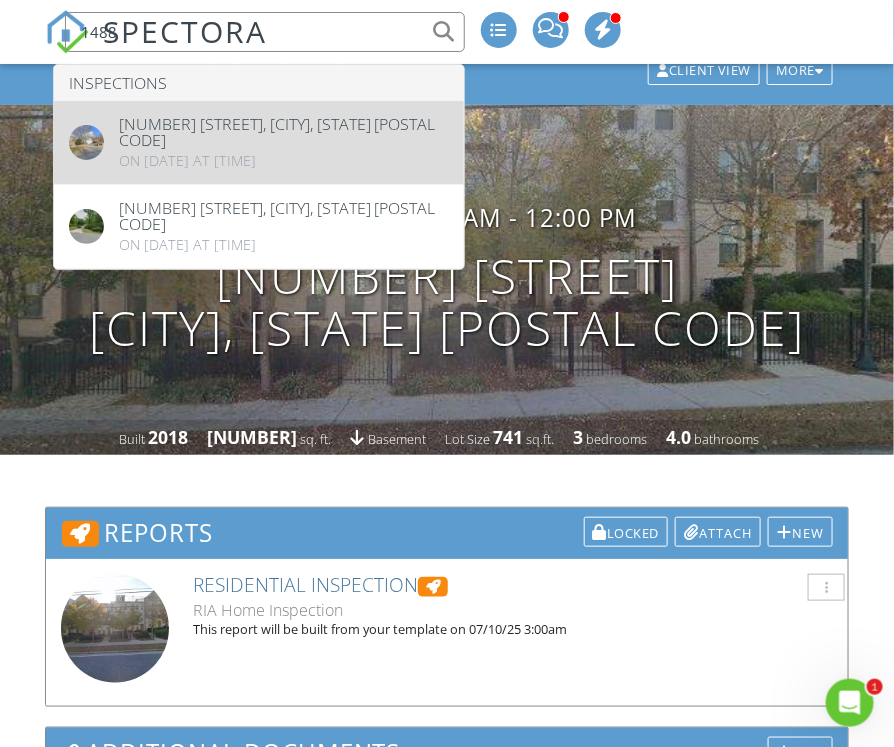 type on "1488" 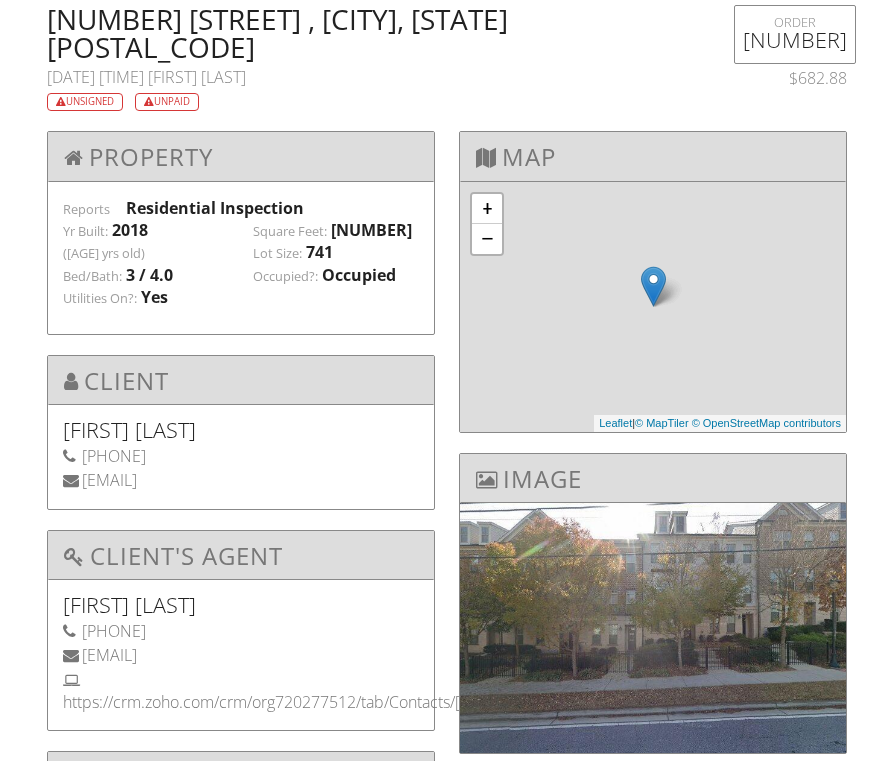 scroll, scrollTop: 0, scrollLeft: 0, axis: both 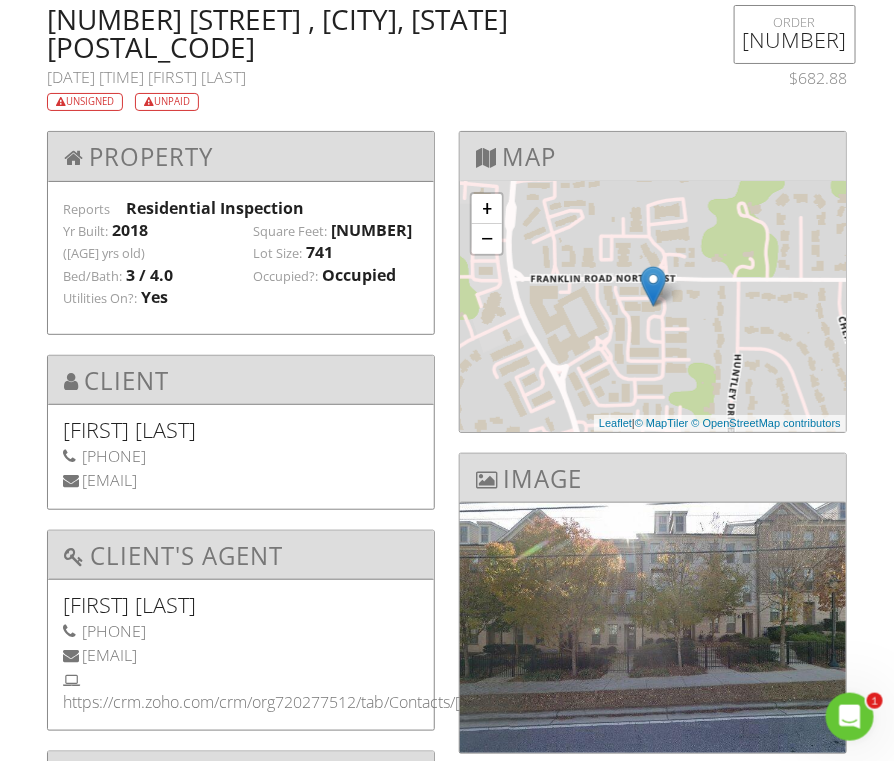 click on "[NUMBER] [STREET] , [CITY], [STATE] [POSTAL_CODE]" at bounding box center (378, 33) 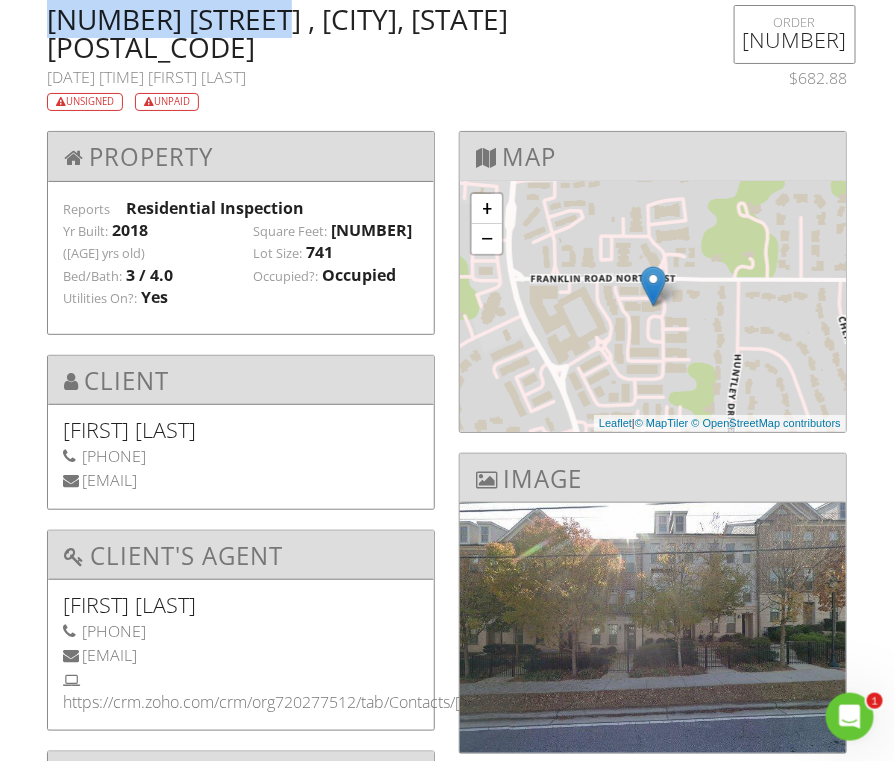 drag, startPoint x: 84, startPoint y: 22, endPoint x: 237, endPoint y: 19, distance: 153.0294 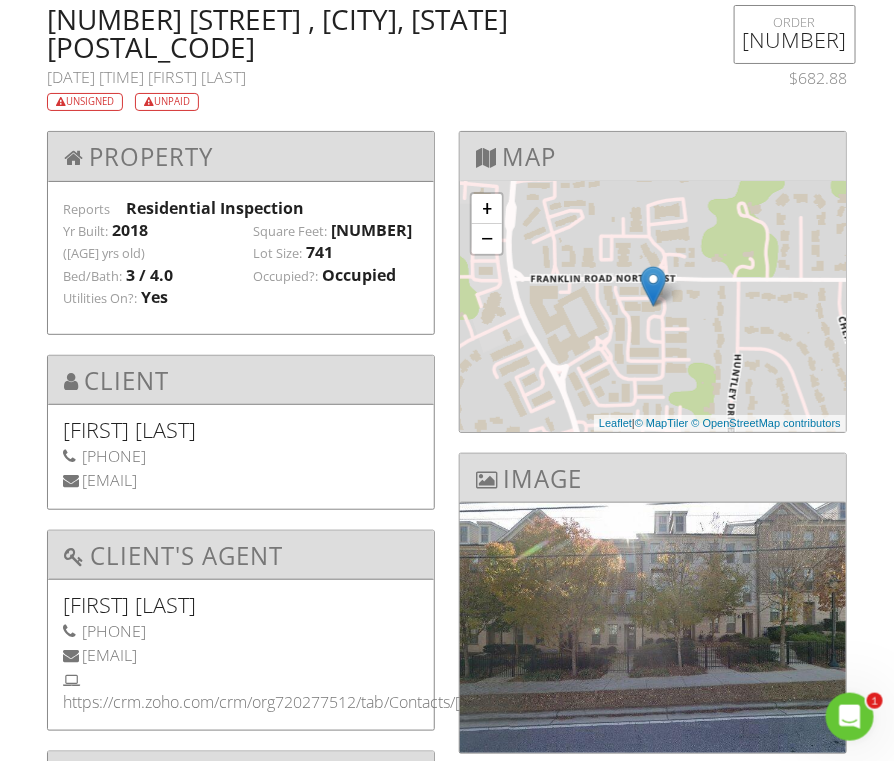 click on "[NUMBER] [STREET] , [CITY], [STATE] [POSTAL_CODE]" at bounding box center [378, 33] 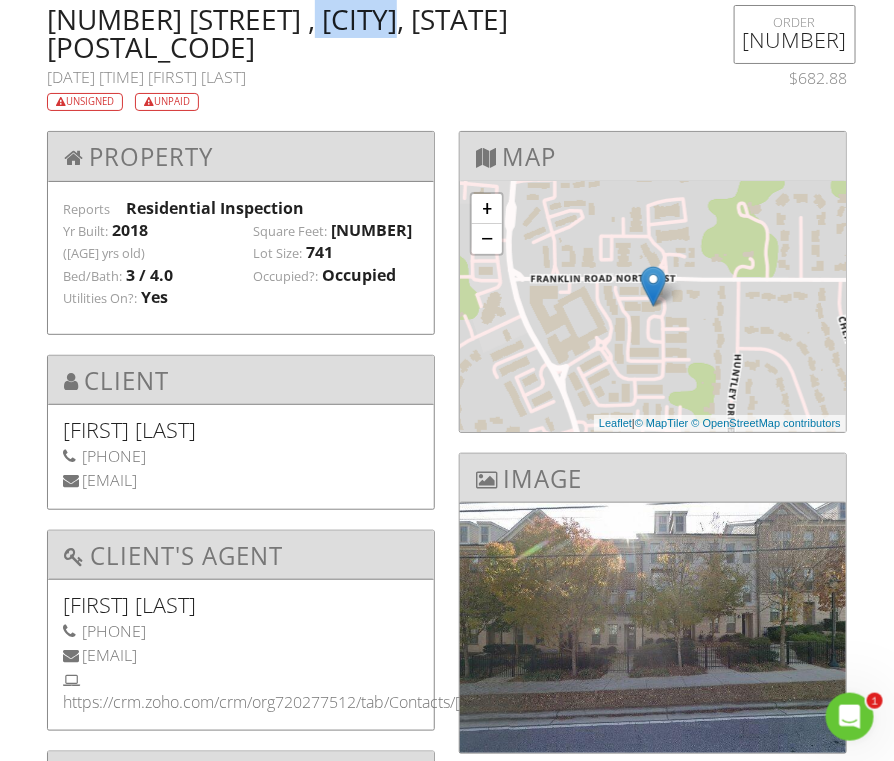 click on "[NUMBER] [STREET] , [CITY], [STATE] [POSTAL_CODE]" at bounding box center [378, 33] 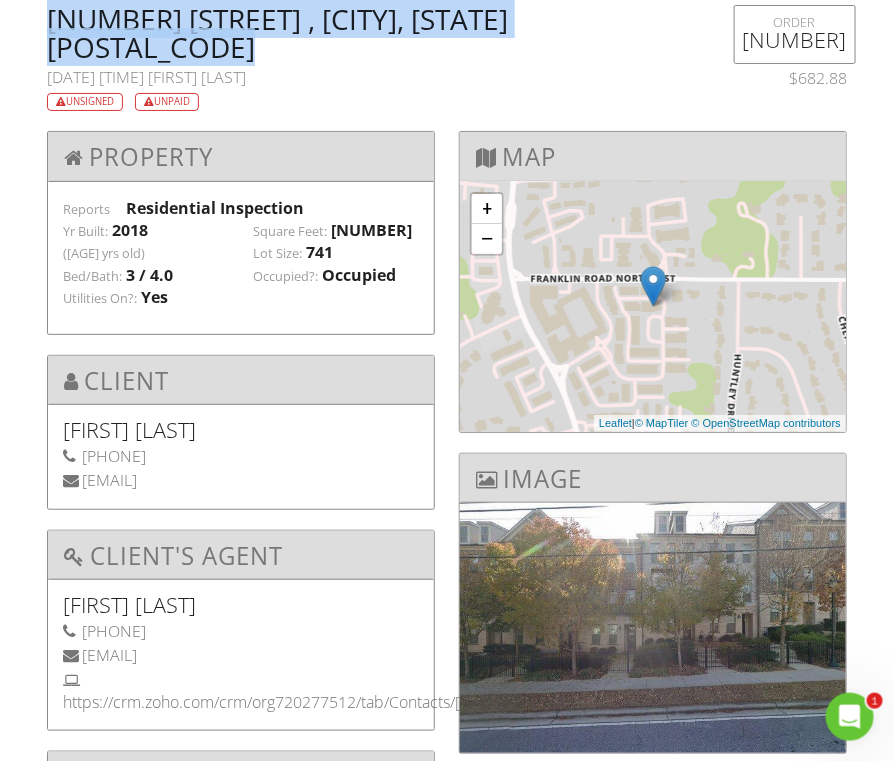 click on "[NUMBER] [STREET] , [CITY], [STATE] [POSTAL_CODE]" at bounding box center [378, 33] 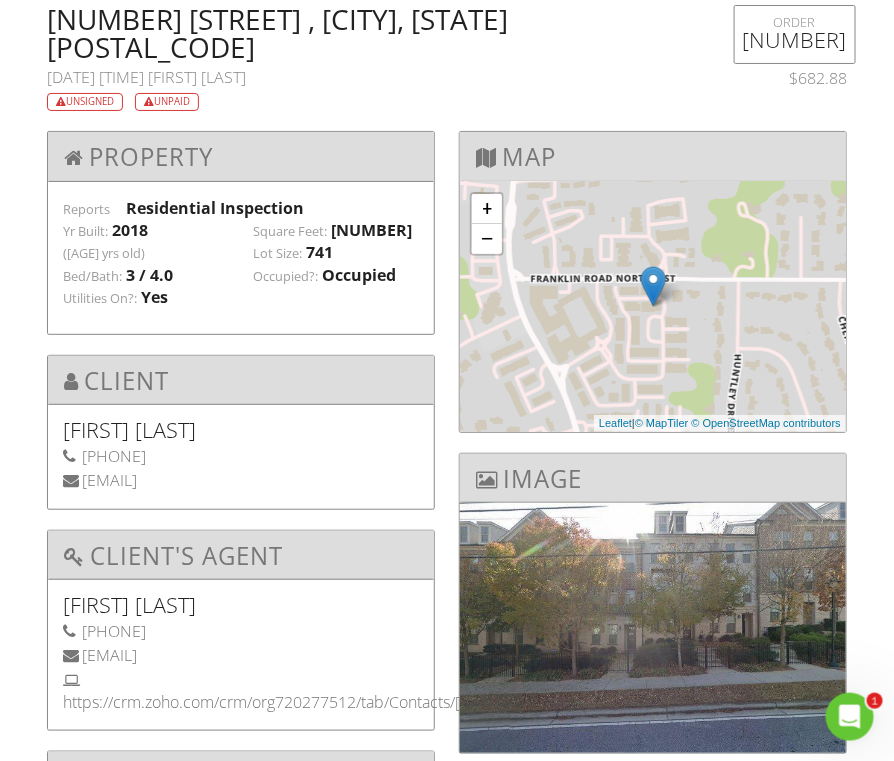 click on "[NUMBER] [STREET] , [CITY], [STATE] [POSTAL_CODE]" at bounding box center (378, 33) 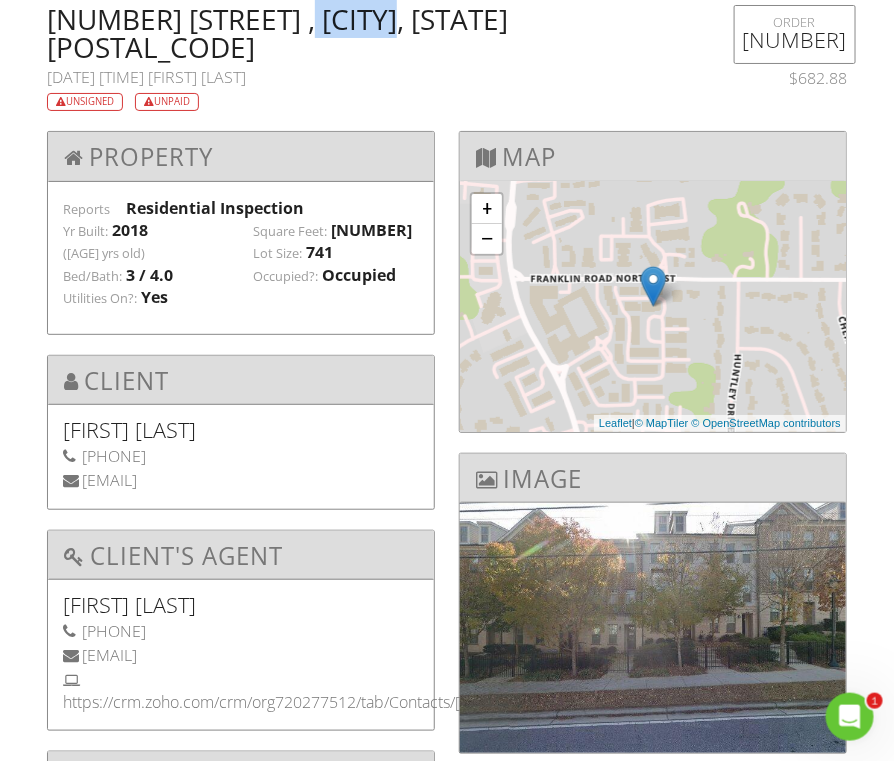 click on "[NUMBER] [STREET] , [CITY], [STATE] [POSTAL_CODE]" at bounding box center (378, 33) 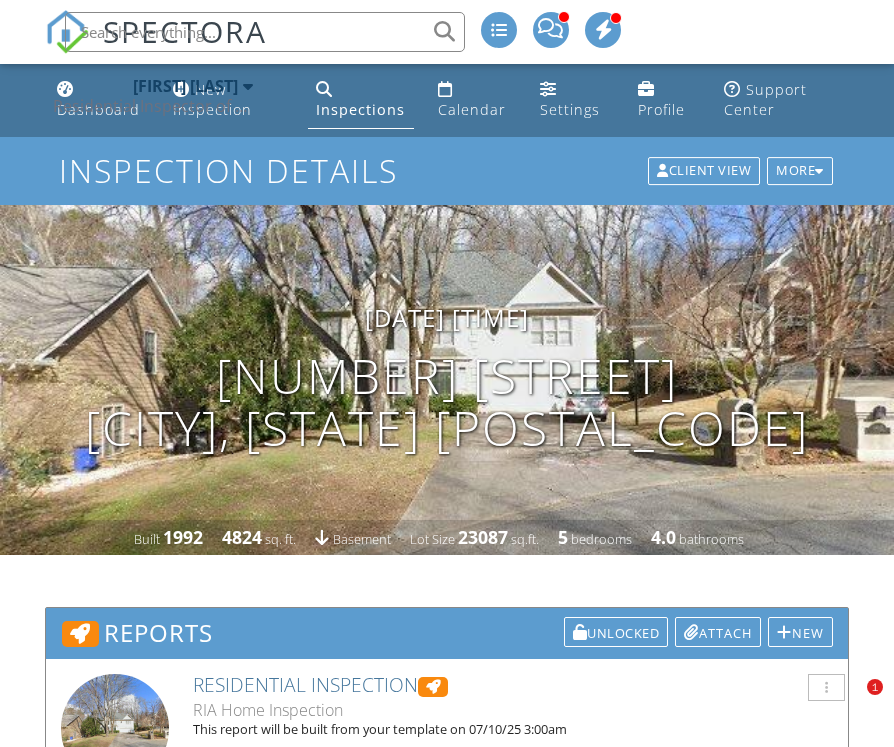scroll, scrollTop: 0, scrollLeft: 0, axis: both 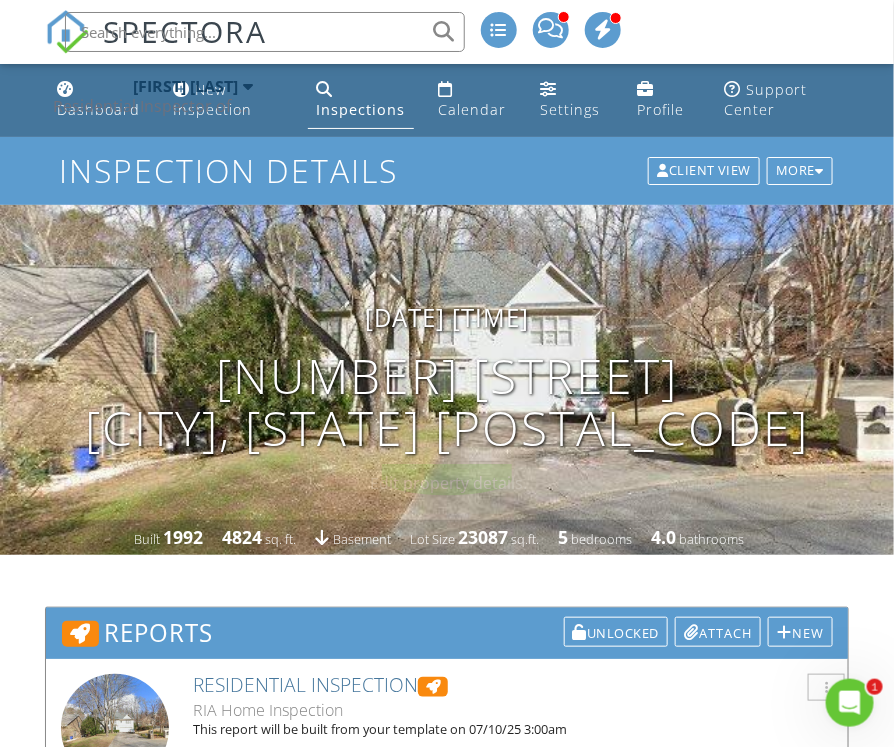 click on "1488 Lachona Ct NE
Atlanta, GA 30329" at bounding box center [447, 403] 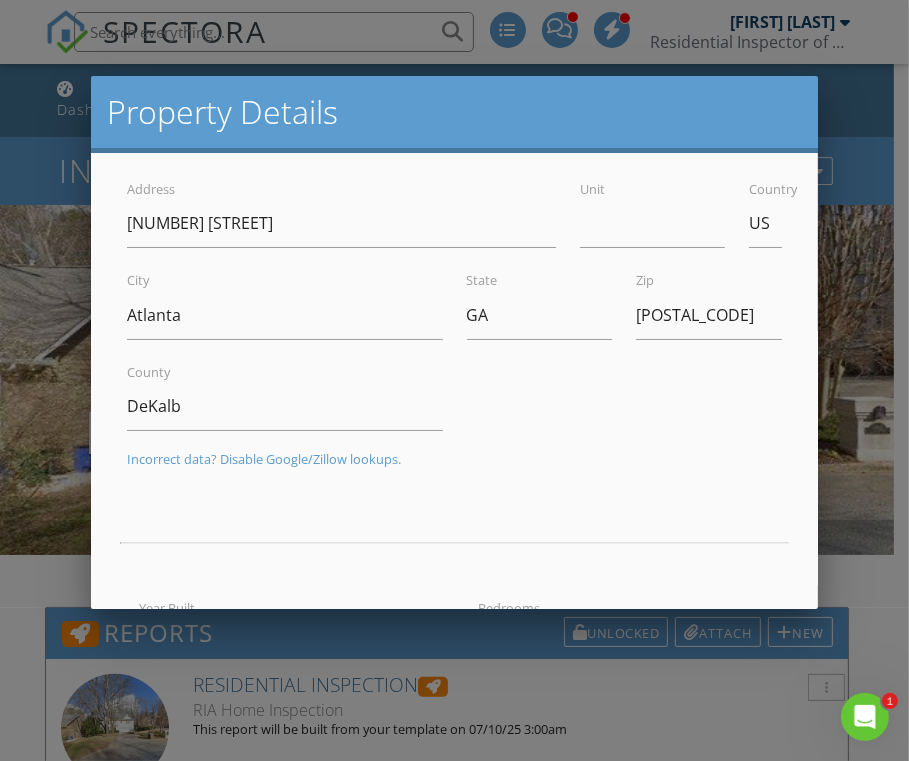 click at bounding box center [454, 375] 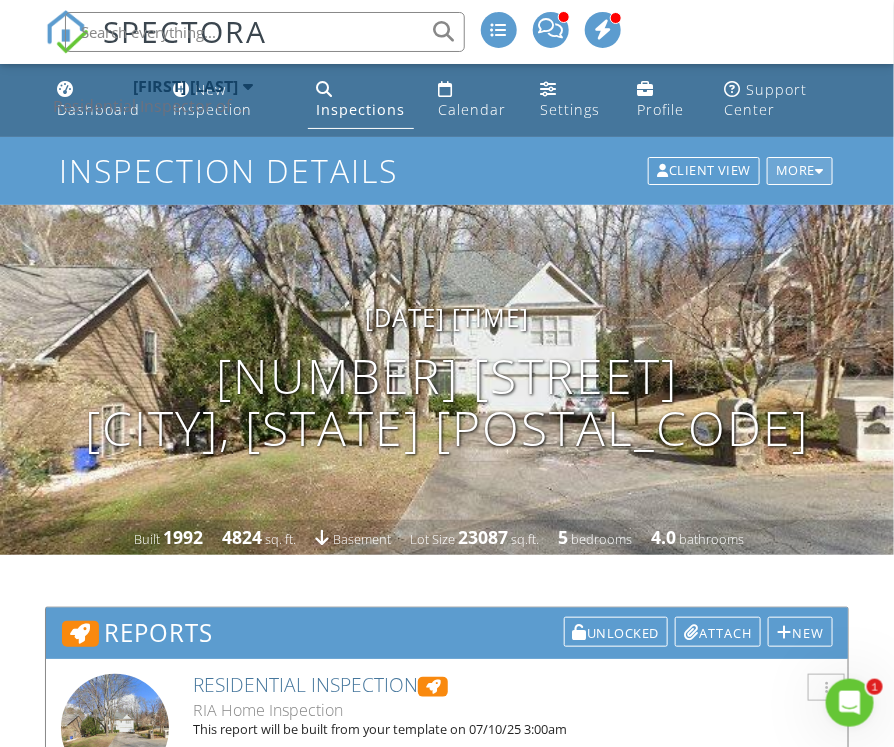 click at bounding box center (819, 171) 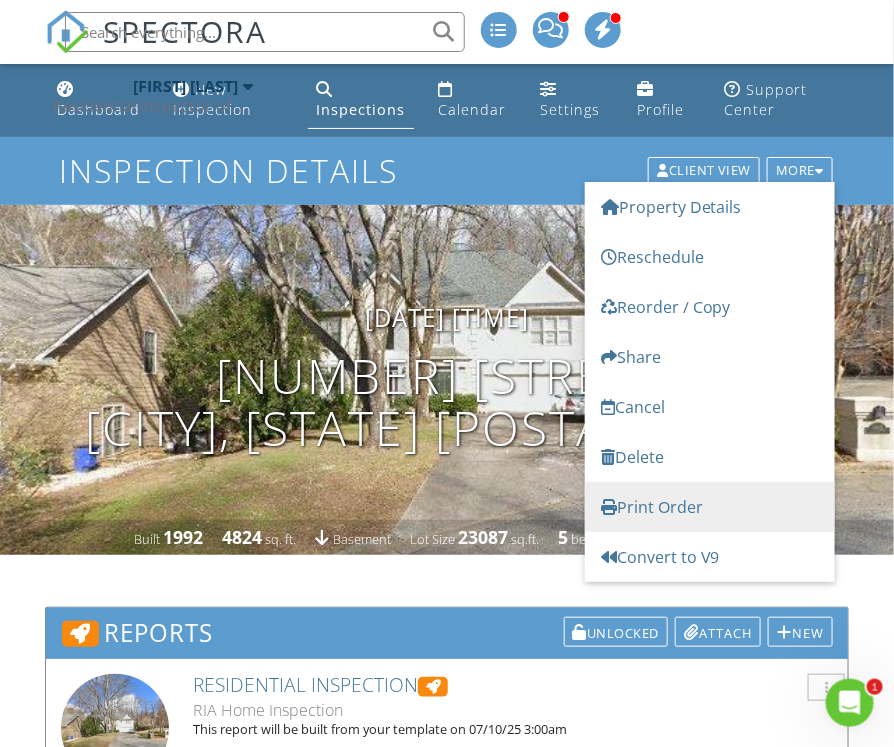 click on "Print Order" at bounding box center (710, 507) 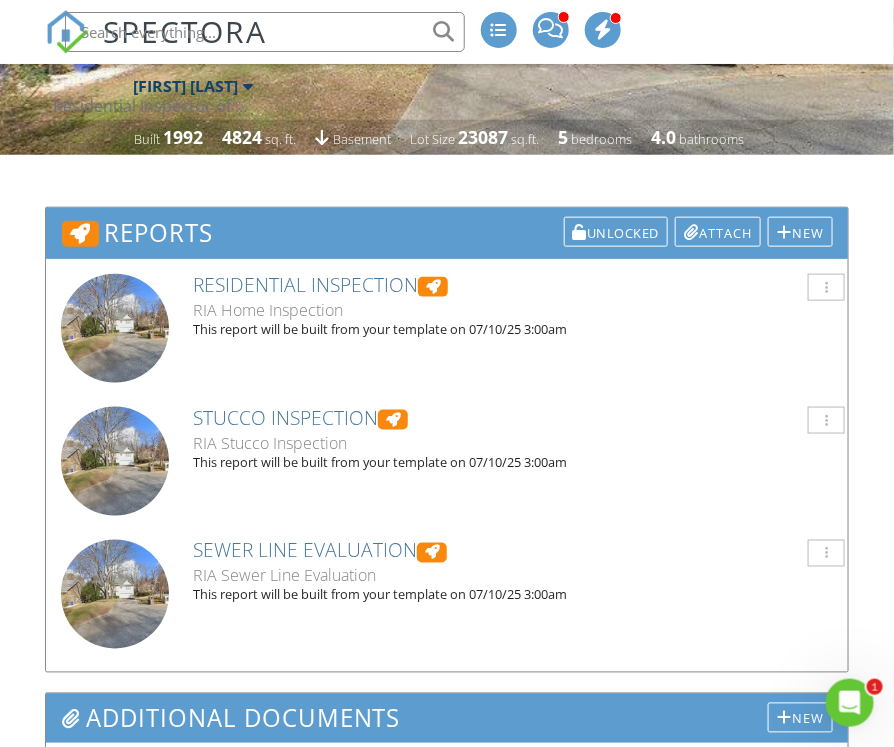 scroll, scrollTop: 0, scrollLeft: 0, axis: both 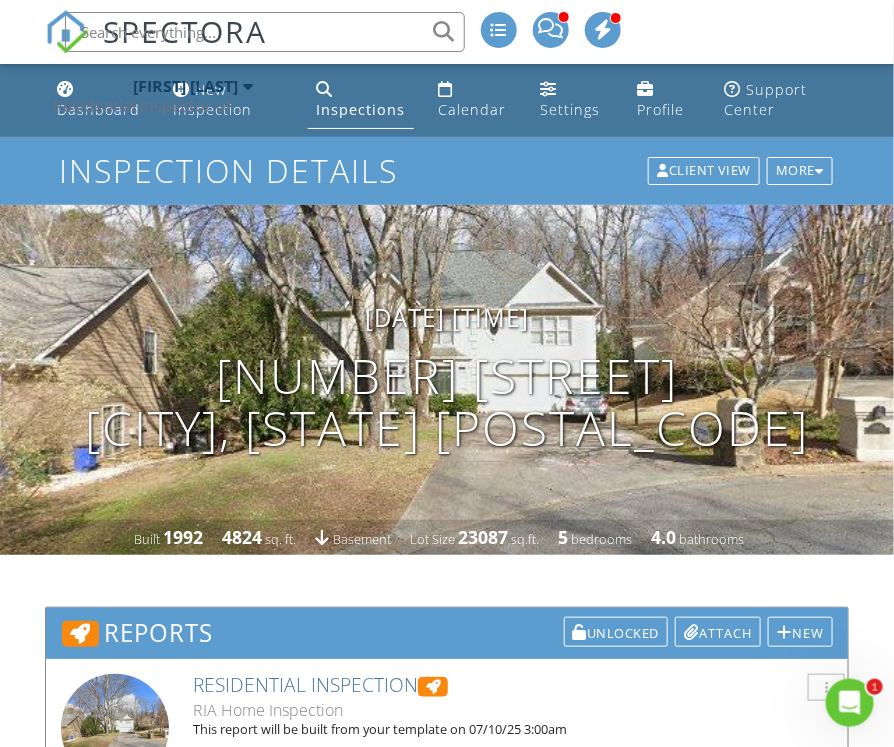 paste on "907 Eden Ave SE" 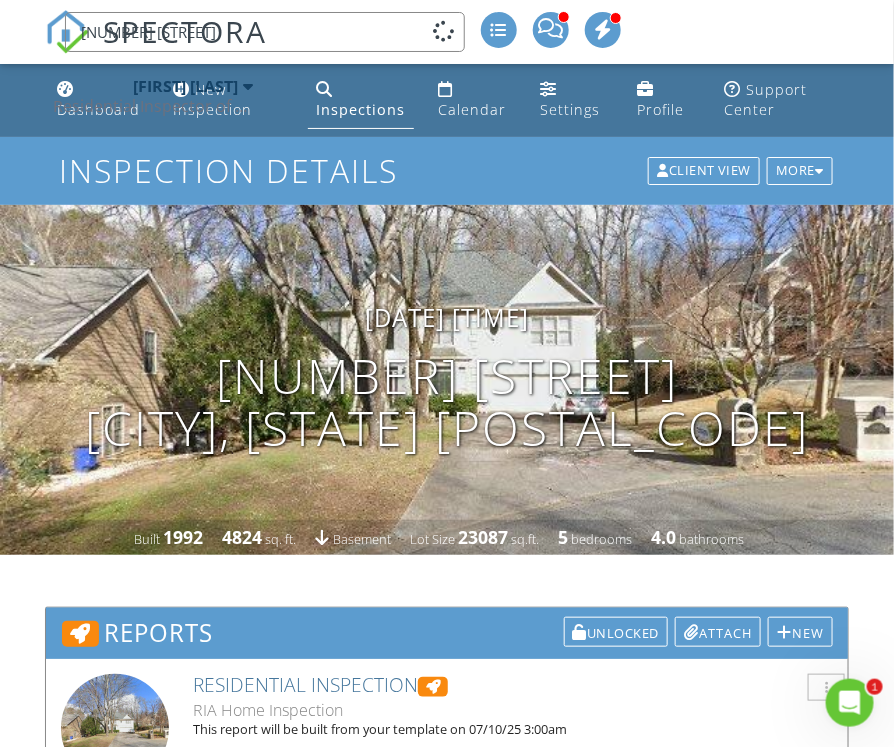 click on "907 Eden Ave SE" at bounding box center (265, 32) 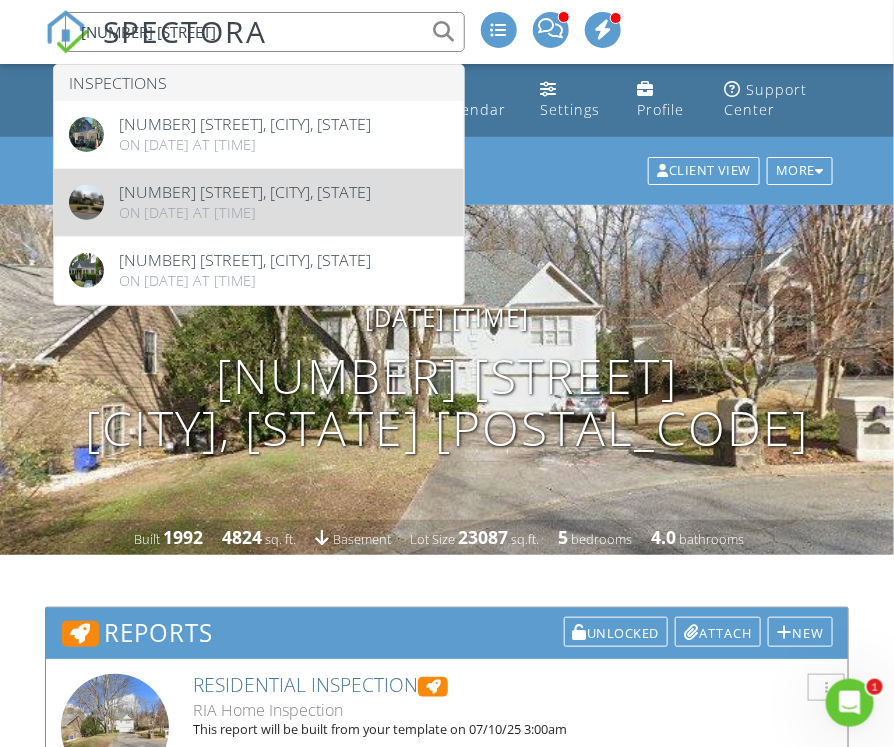 type on "907 Eden Ave SE" 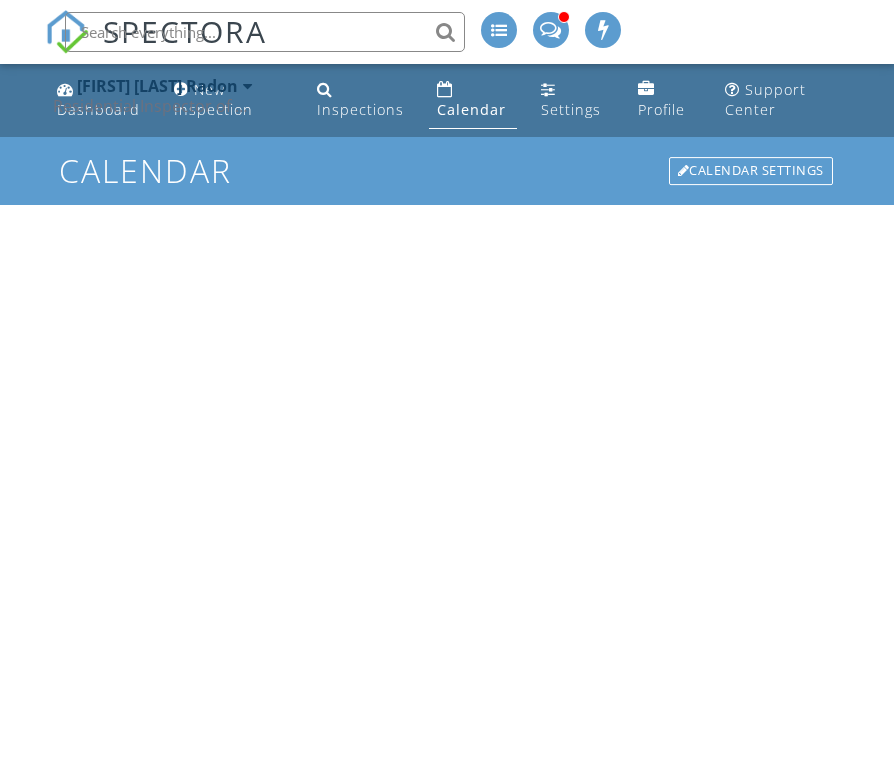 scroll, scrollTop: 0, scrollLeft: 0, axis: both 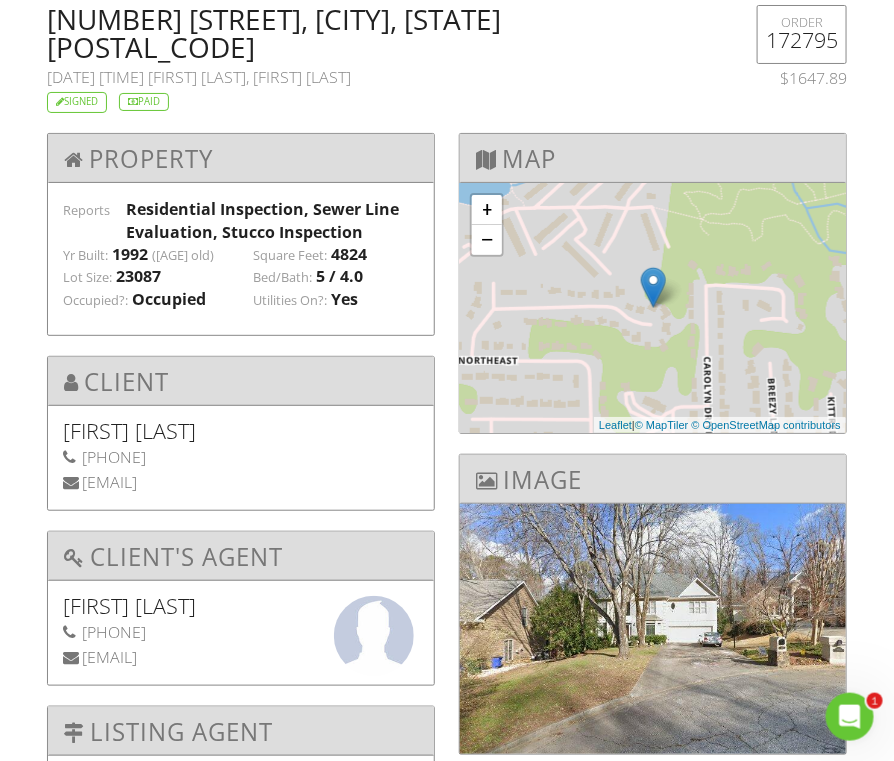 click on "[NUMBER] [STREET], [CITY], [STATE] [POSTAL_CODE]" at bounding box center [378, 33] 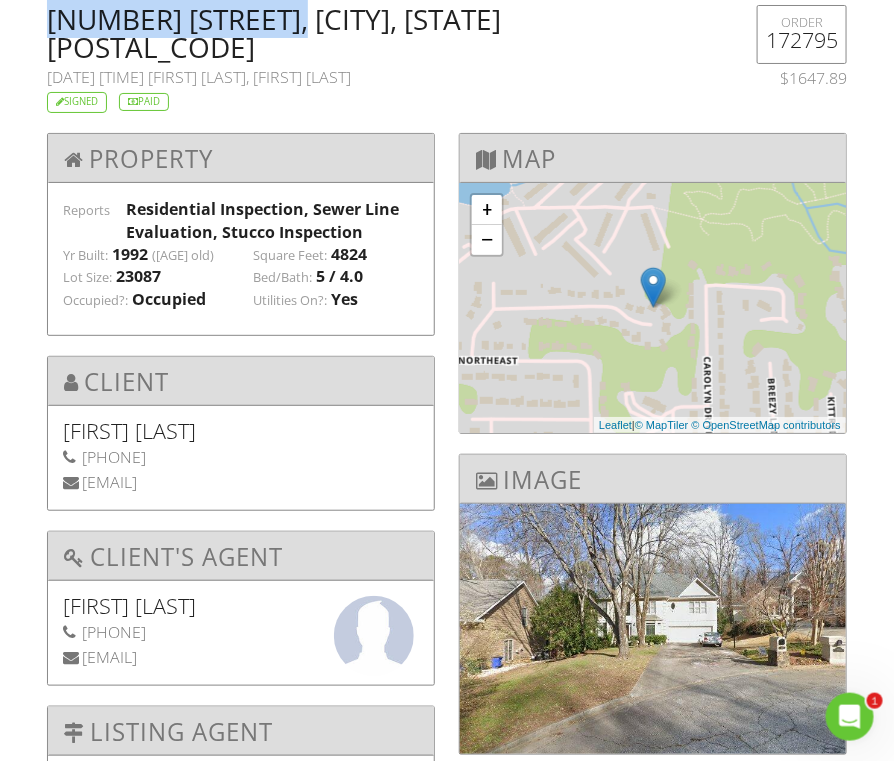 drag, startPoint x: 80, startPoint y: 19, endPoint x: 288, endPoint y: 22, distance: 208.02164 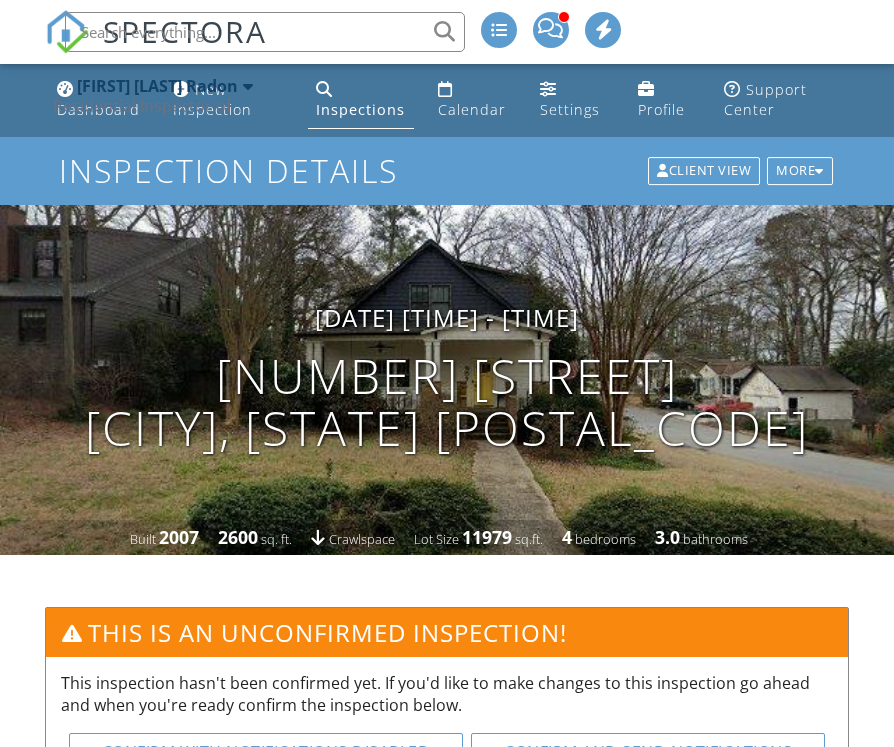 scroll, scrollTop: 0, scrollLeft: 0, axis: both 